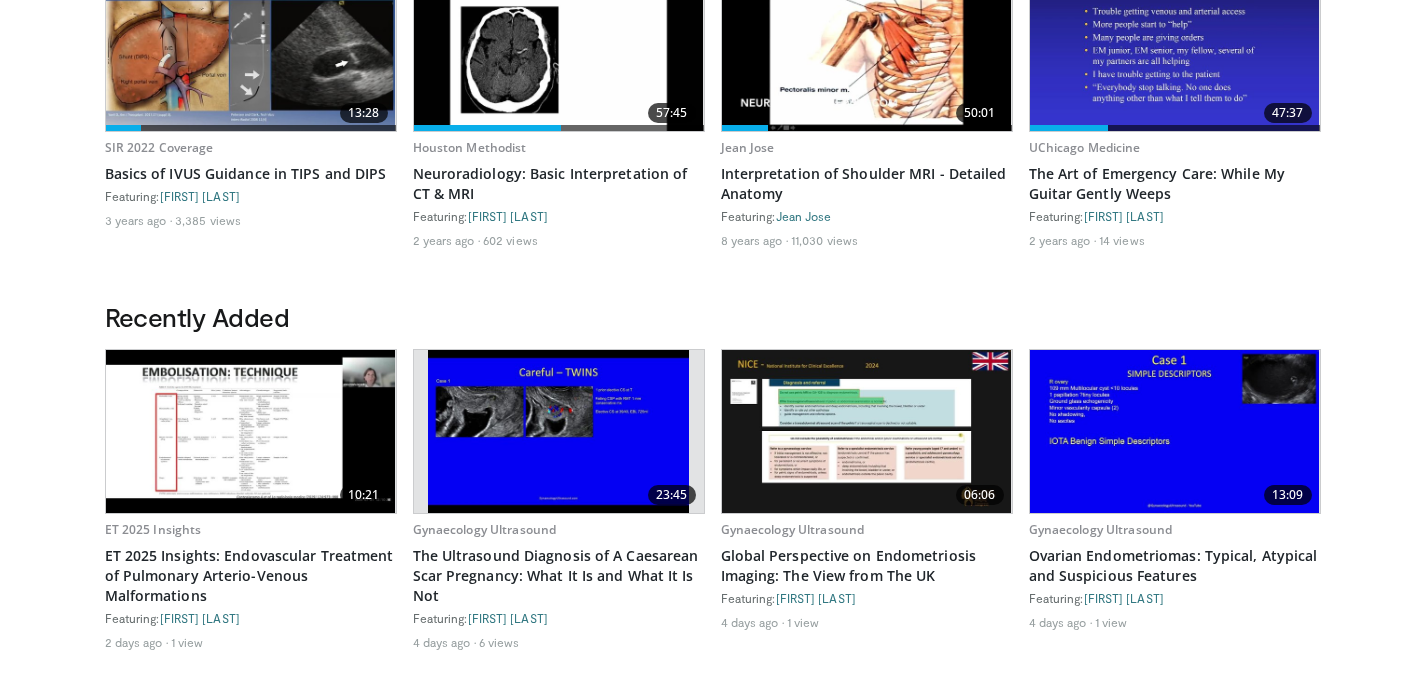 scroll, scrollTop: 702, scrollLeft: 0, axis: vertical 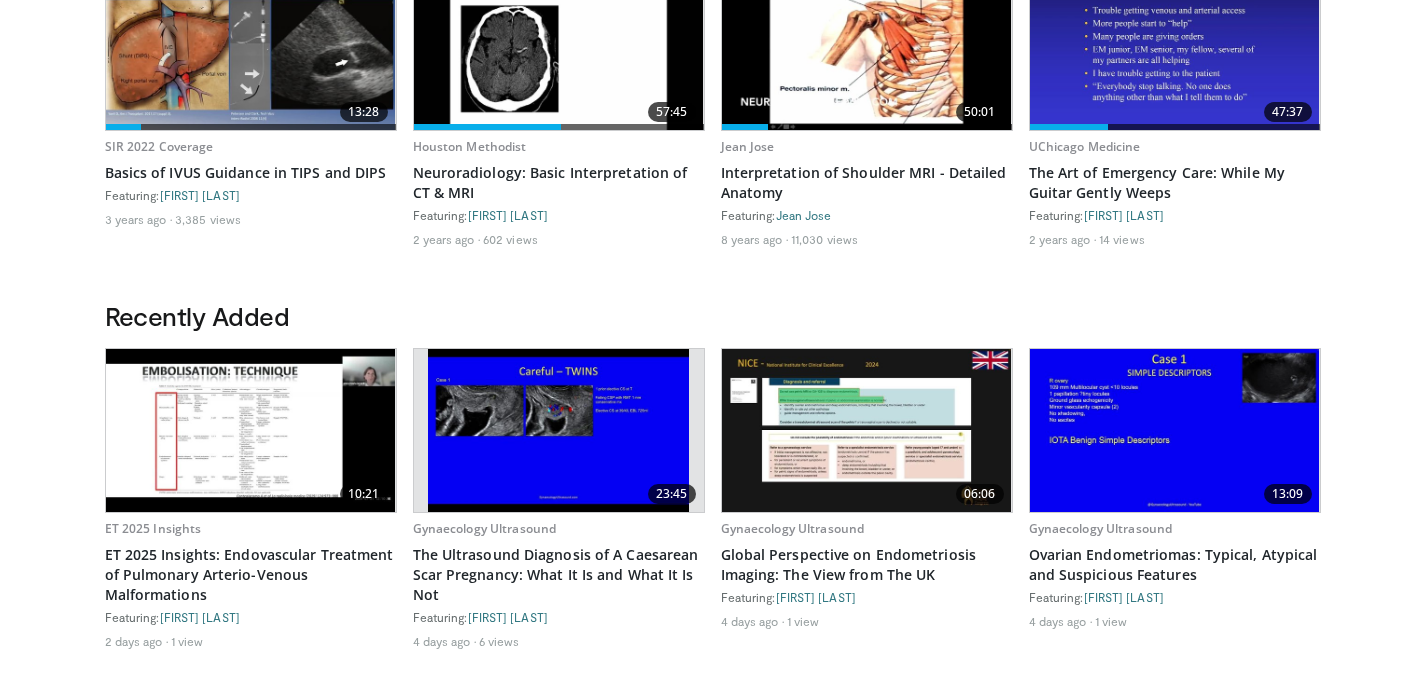 drag, startPoint x: 549, startPoint y: 423, endPoint x: 502, endPoint y: 470, distance: 66.46804 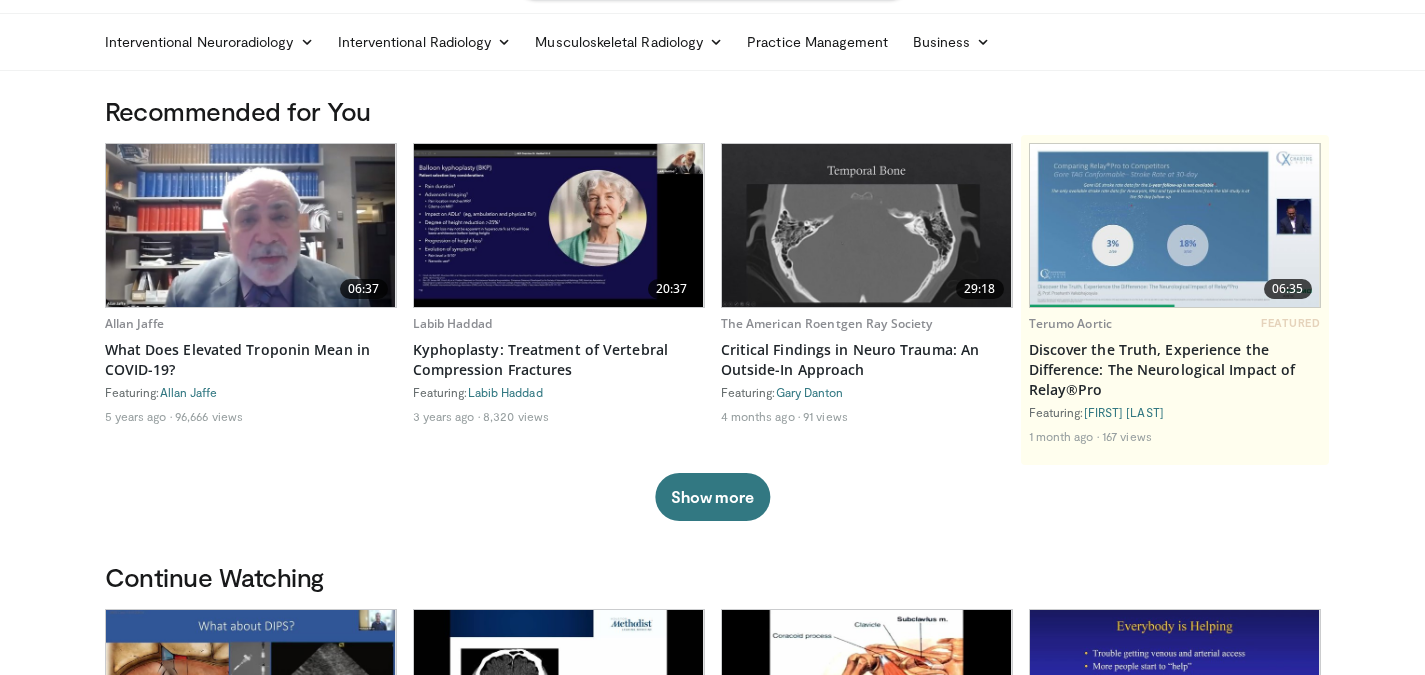 scroll, scrollTop: 56, scrollLeft: 0, axis: vertical 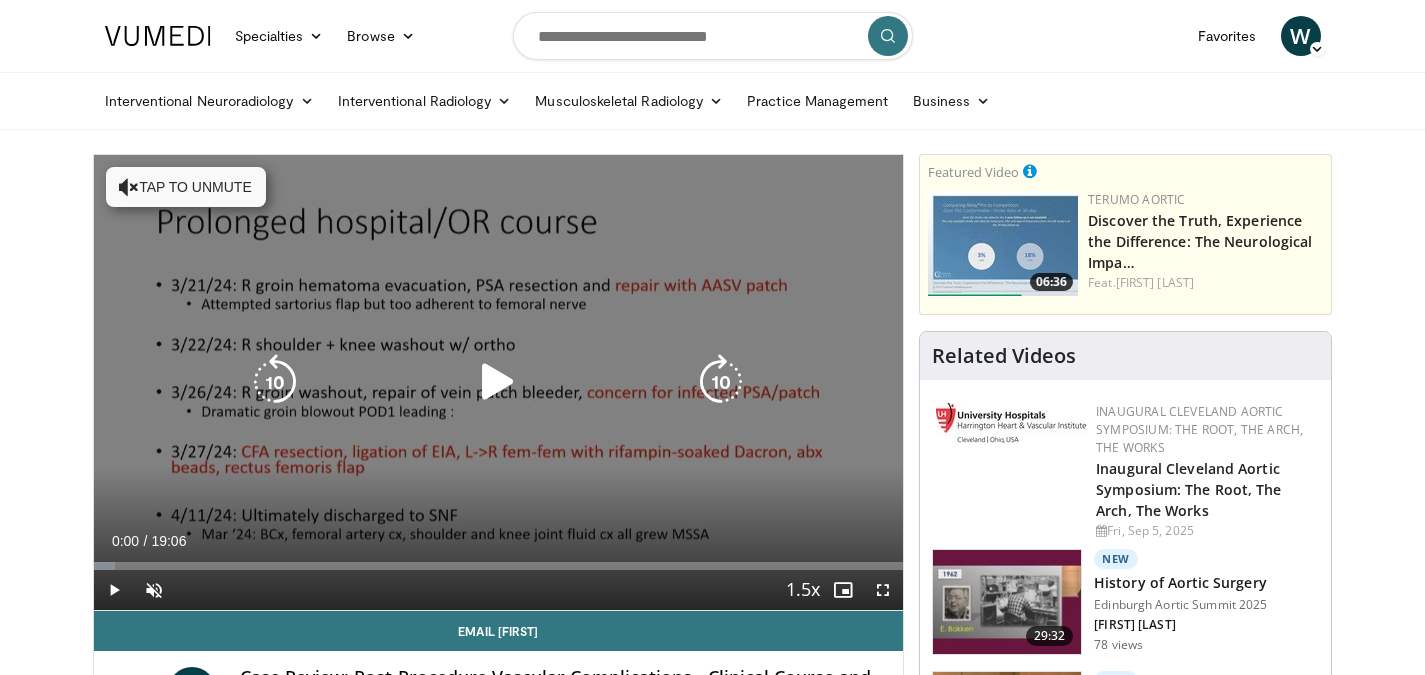 click at bounding box center [498, 382] 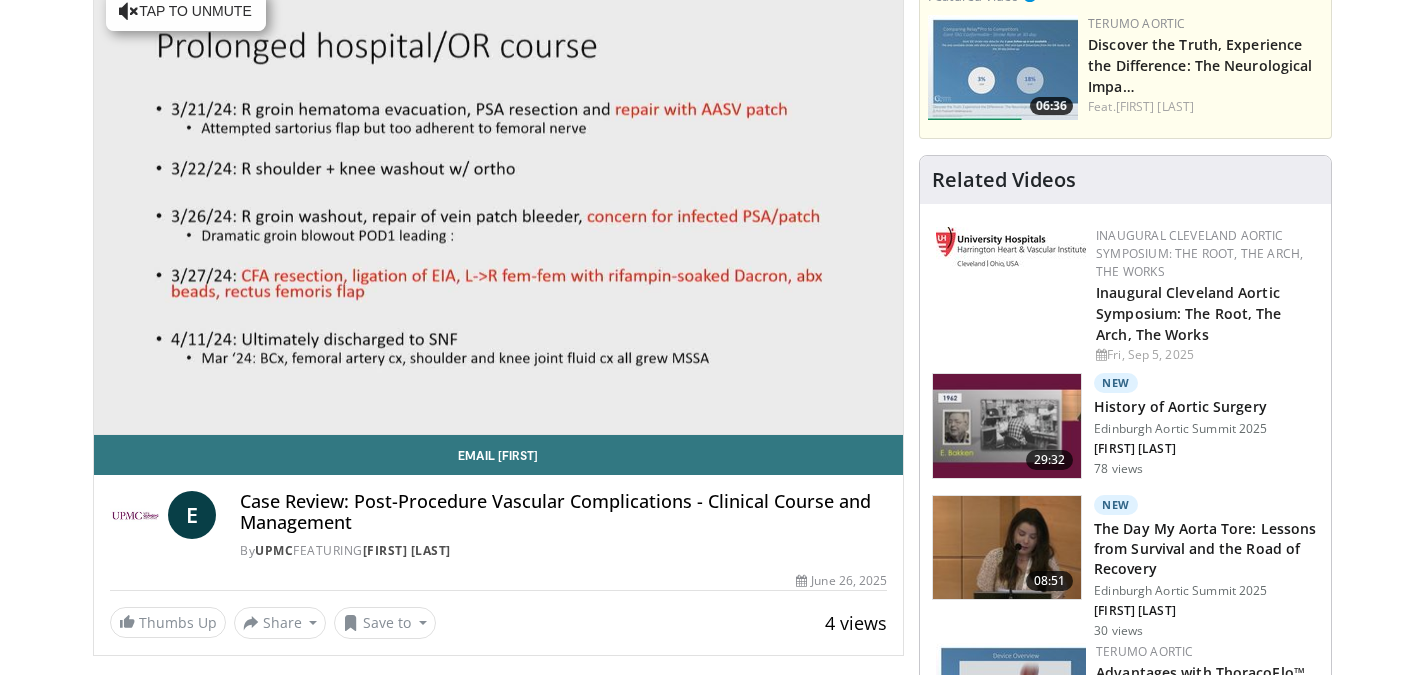 scroll, scrollTop: 199, scrollLeft: 0, axis: vertical 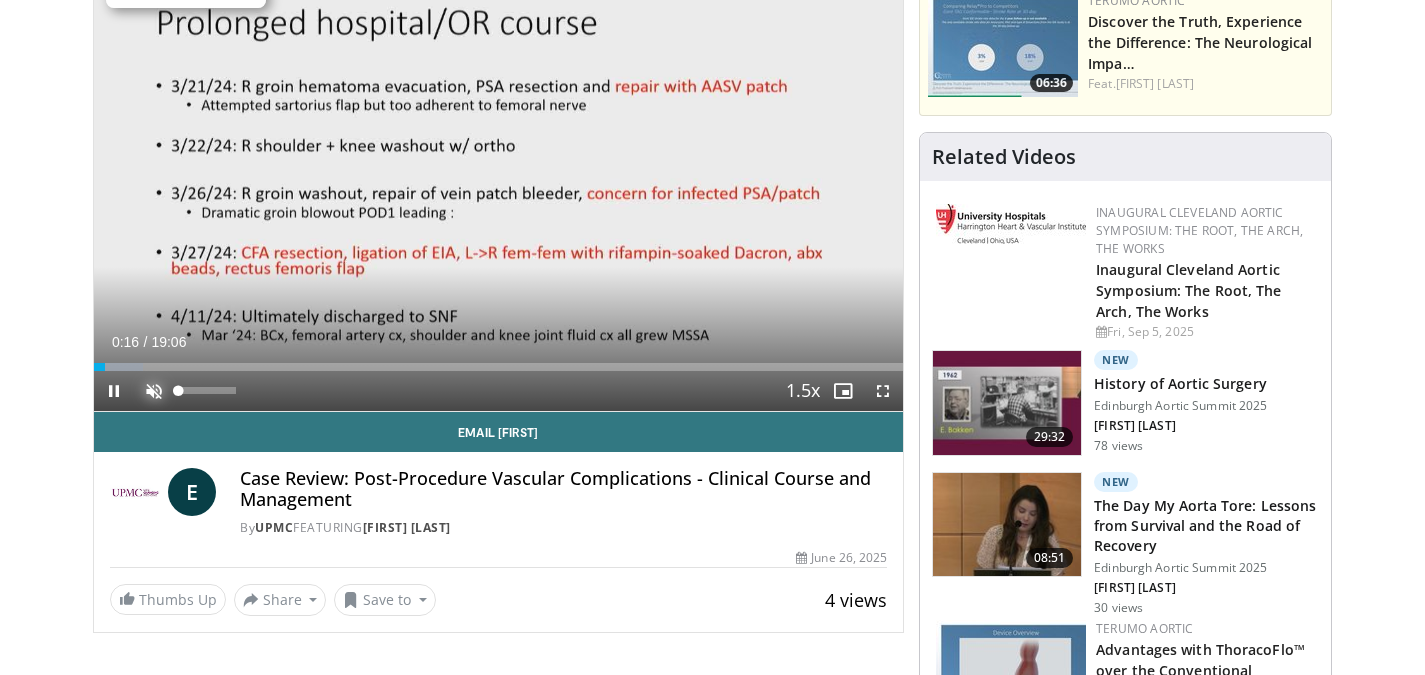 click at bounding box center [154, 391] 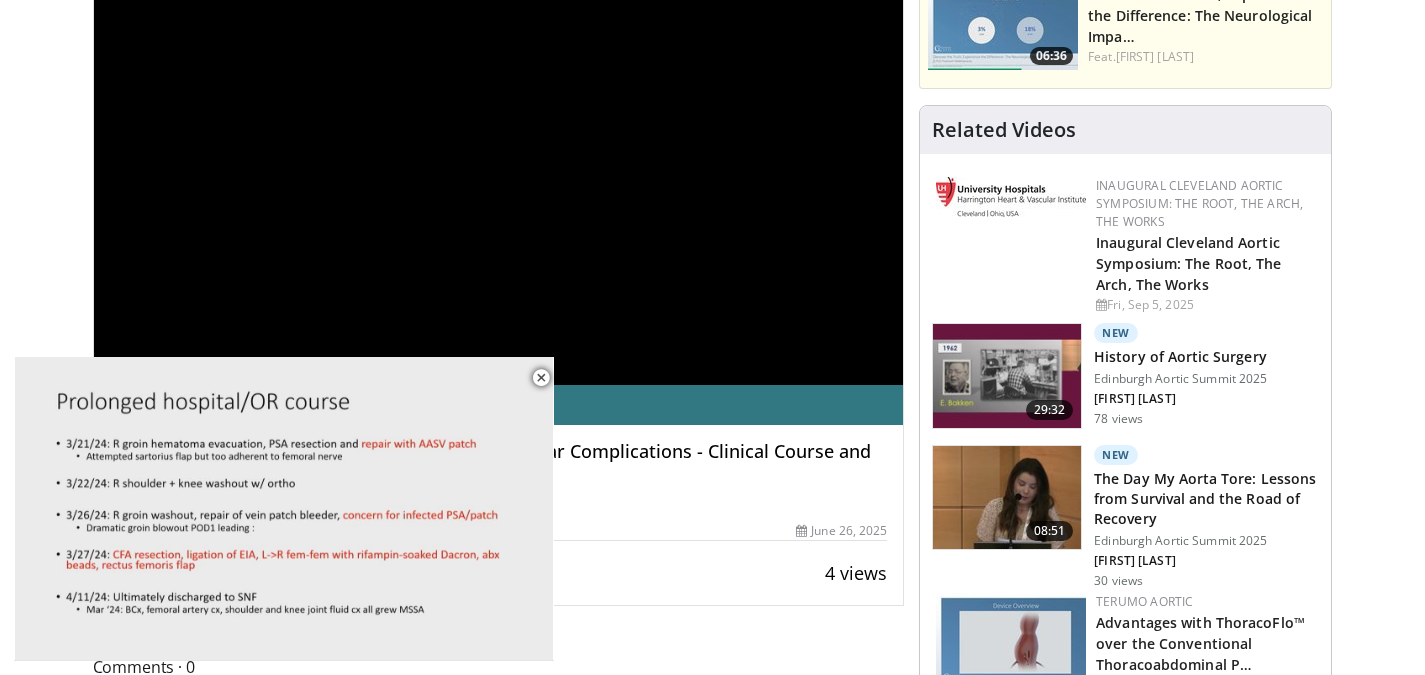 scroll, scrollTop: 0, scrollLeft: 0, axis: both 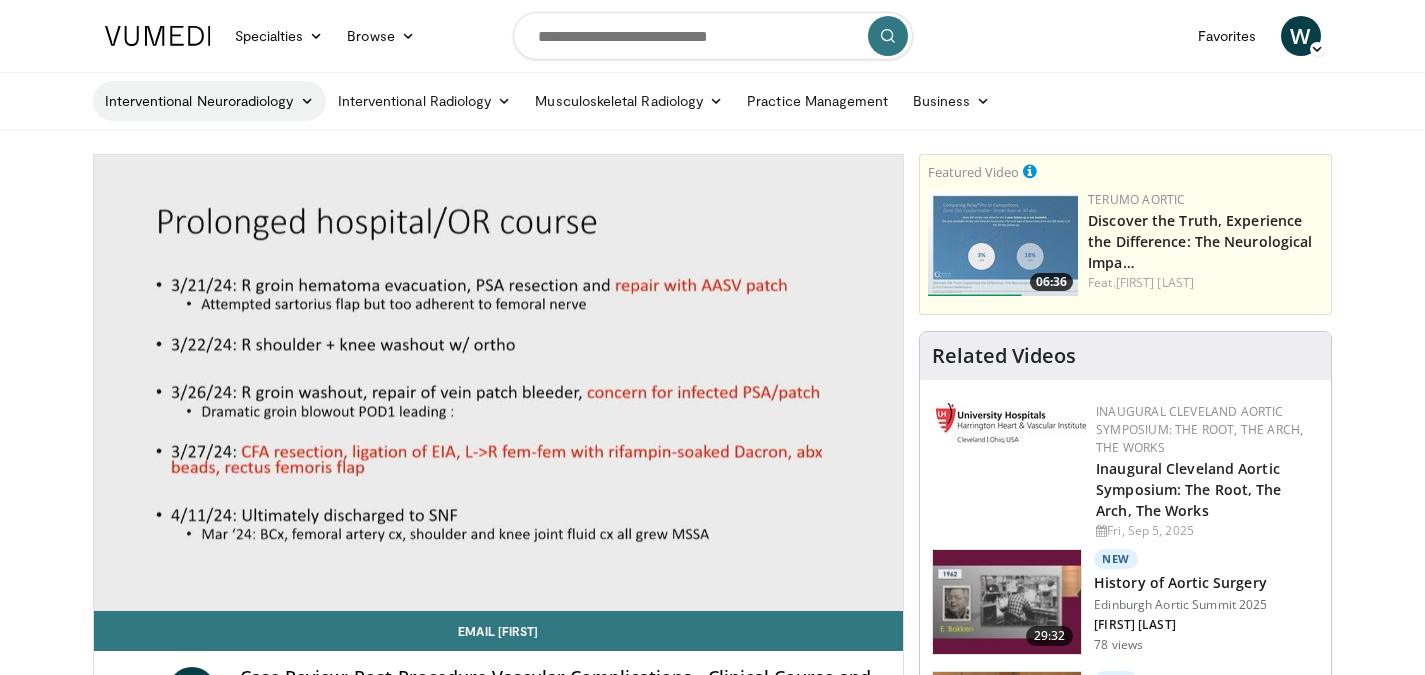 click at bounding box center [307, 101] 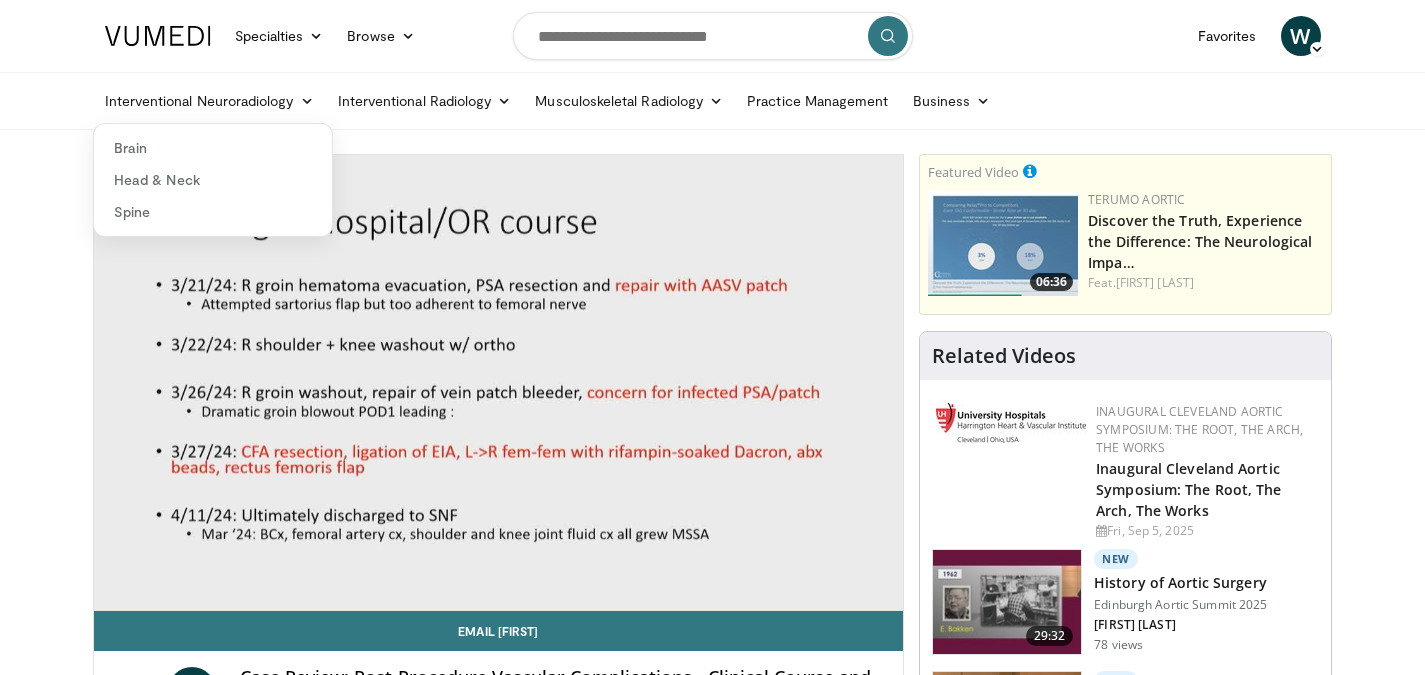 click on "Specialties
Adult & Family Medicine
Allergy, Asthma, Immunology
Anesthesiology
Cardiology
Dental
Dermatology
Endocrinology
Gastroenterology & Hepatology
General Surgery
Hematology & Oncology
Infectious Disease
Nephrology
Neurology
Neurosurgery
Obstetrics & Gynecology
Ophthalmology
Oral Maxillofacial
Orthopaedics
Otolaryngology
Pediatrics
Plastic Surgery
Podiatry
Psychiatry
Pulmonology
Radiation Oncology
Radiology
Rheumatology
Urology
Browse
W" at bounding box center (713, 36) 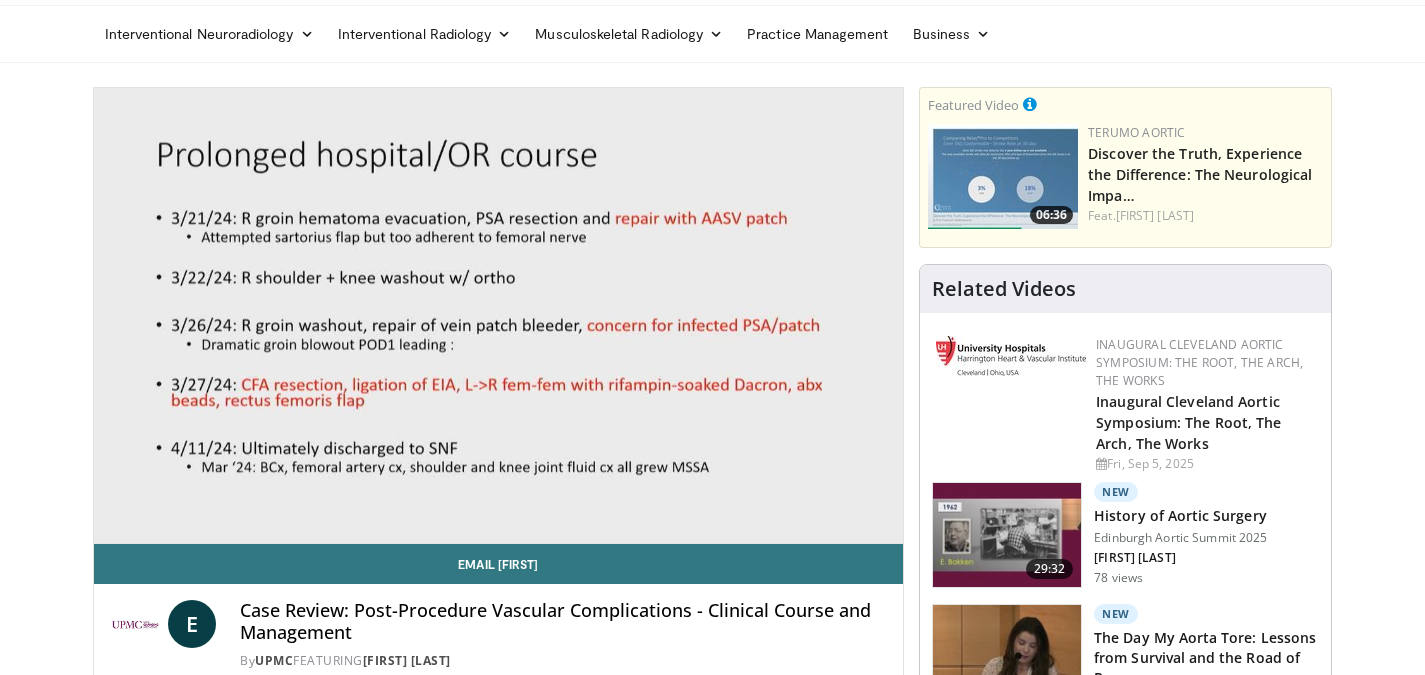 scroll, scrollTop: 68, scrollLeft: 0, axis: vertical 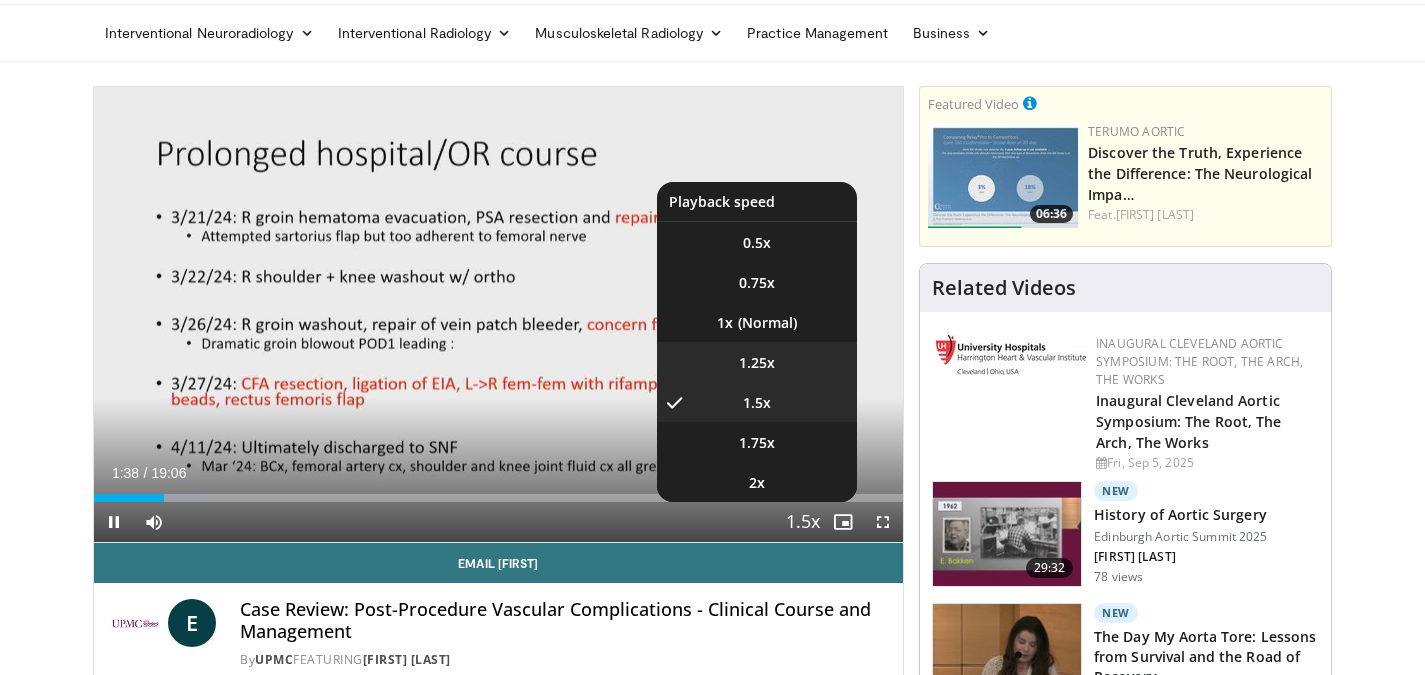 click on "1.25x" at bounding box center (757, 362) 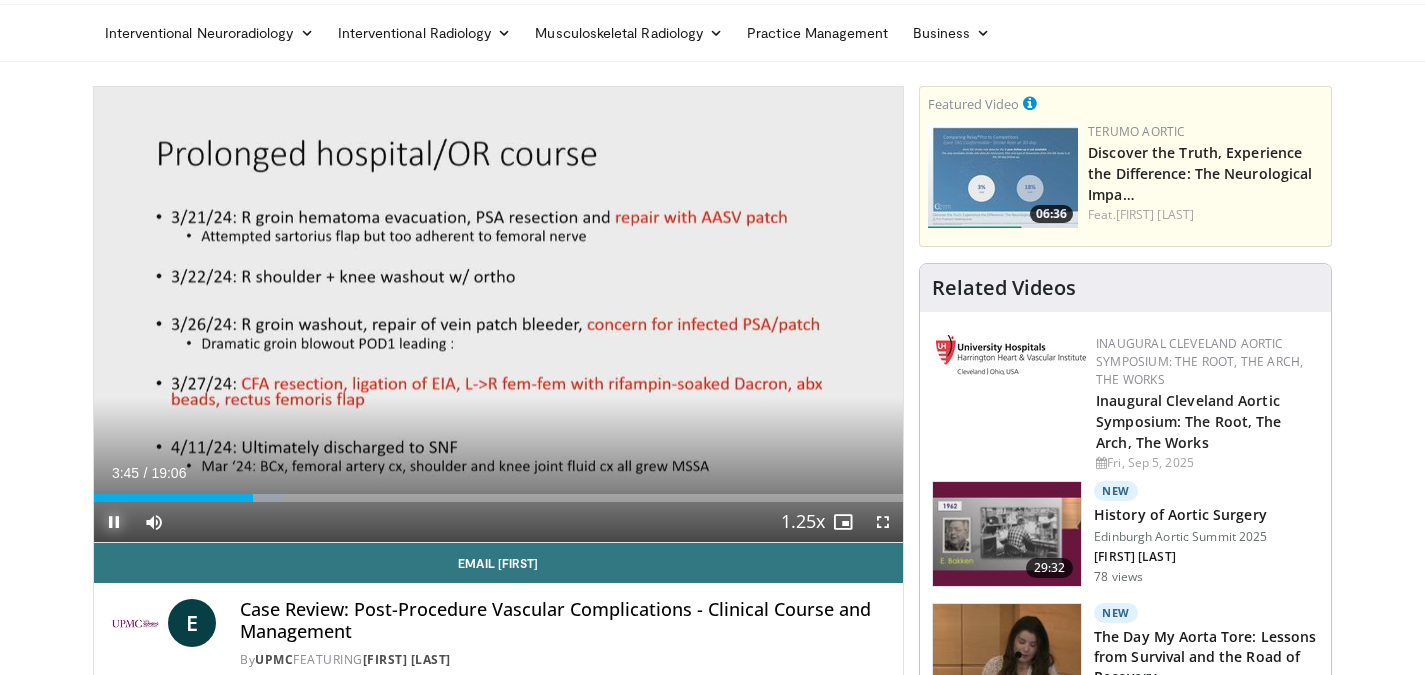 click at bounding box center [114, 522] 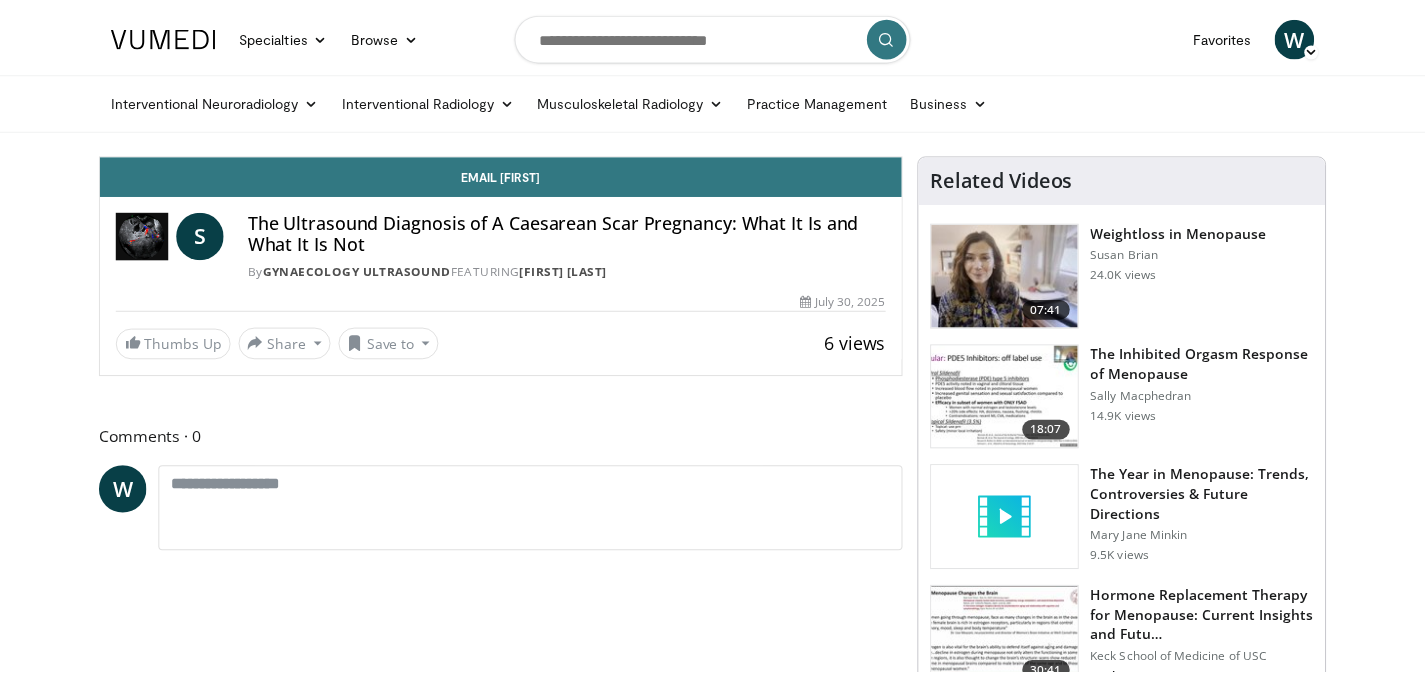 scroll, scrollTop: 0, scrollLeft: 0, axis: both 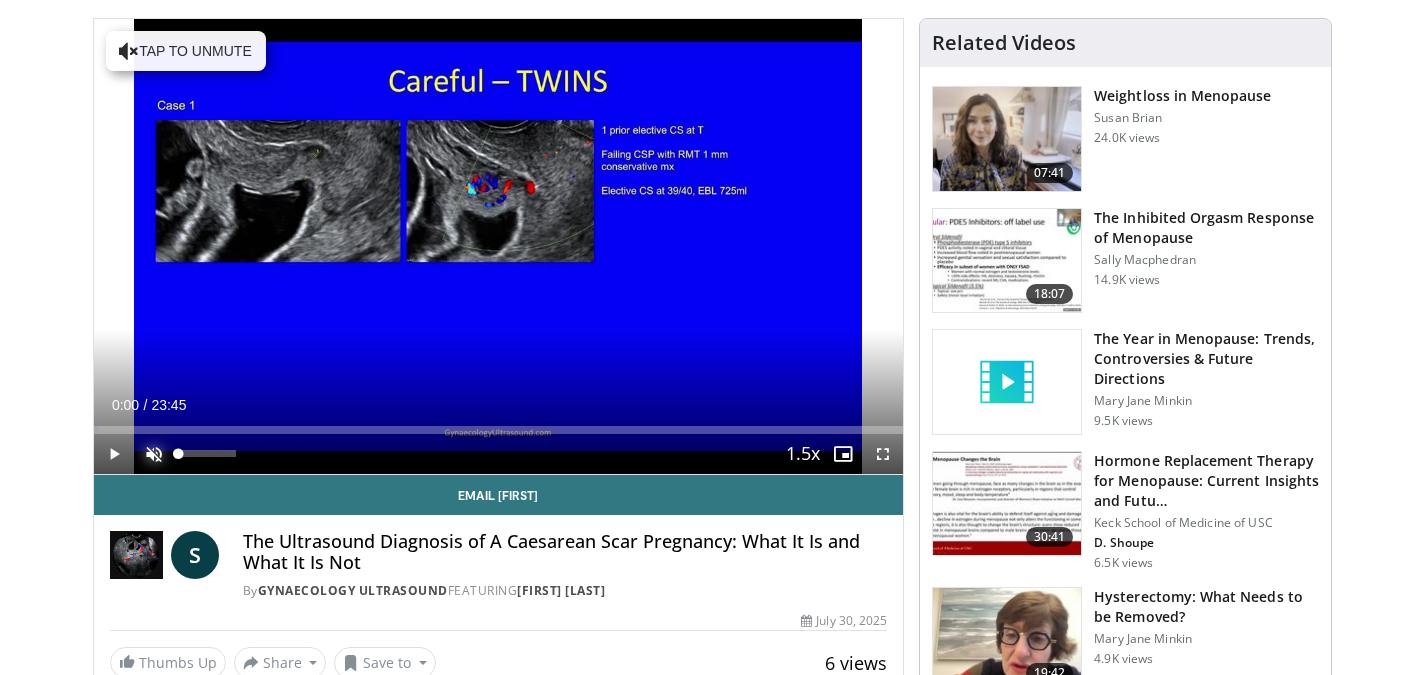 click at bounding box center [154, 454] 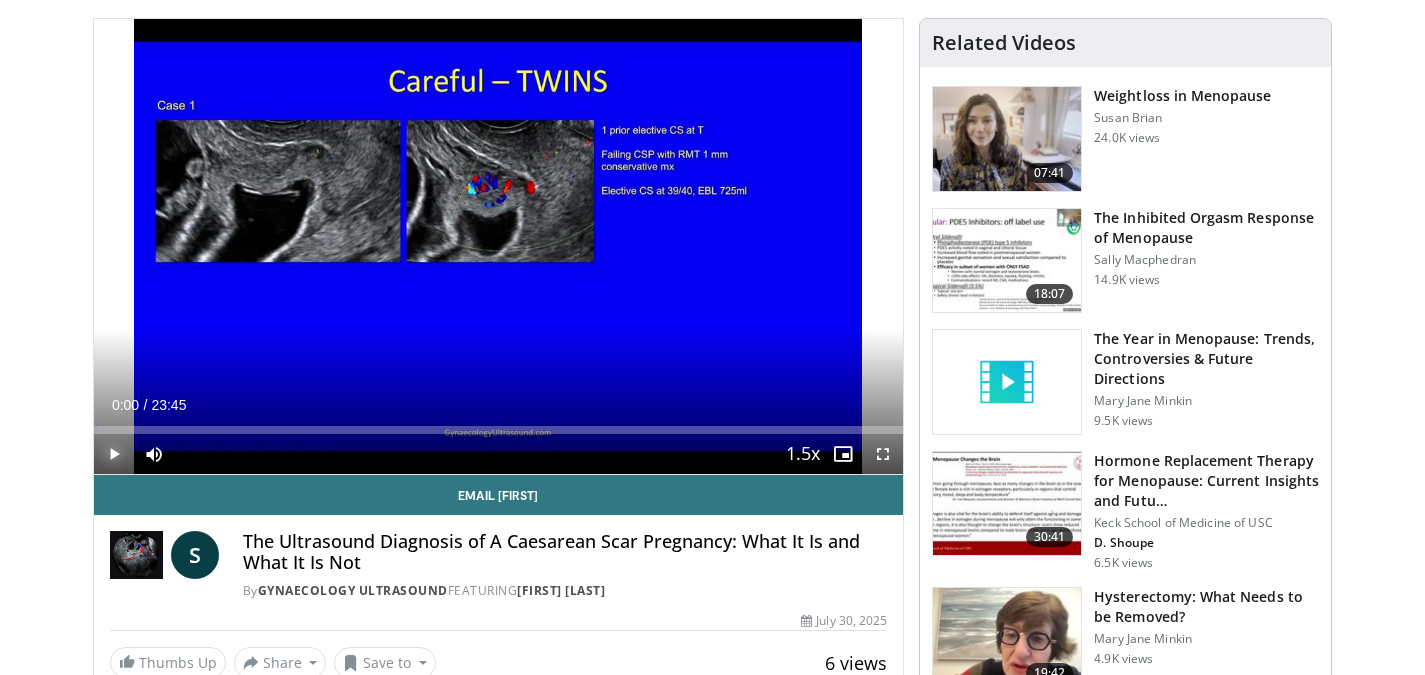 click at bounding box center [114, 454] 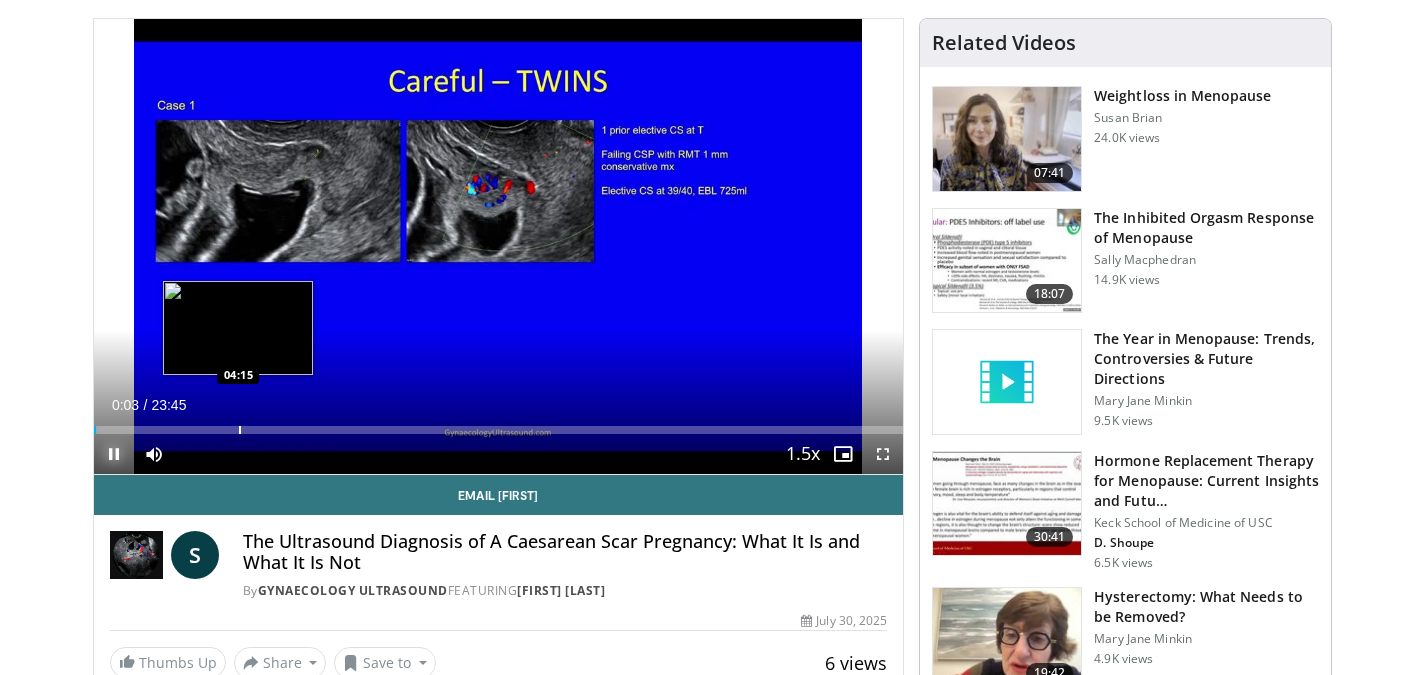 type 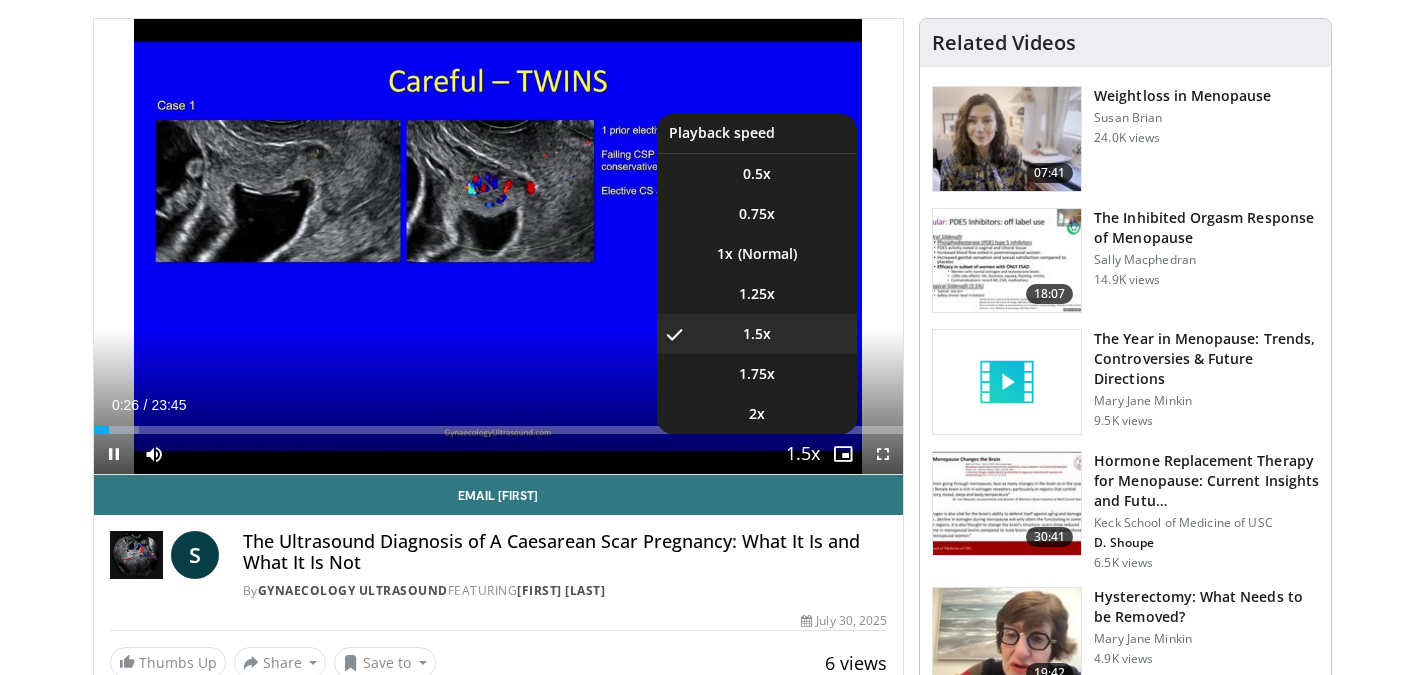 click at bounding box center (803, 455) 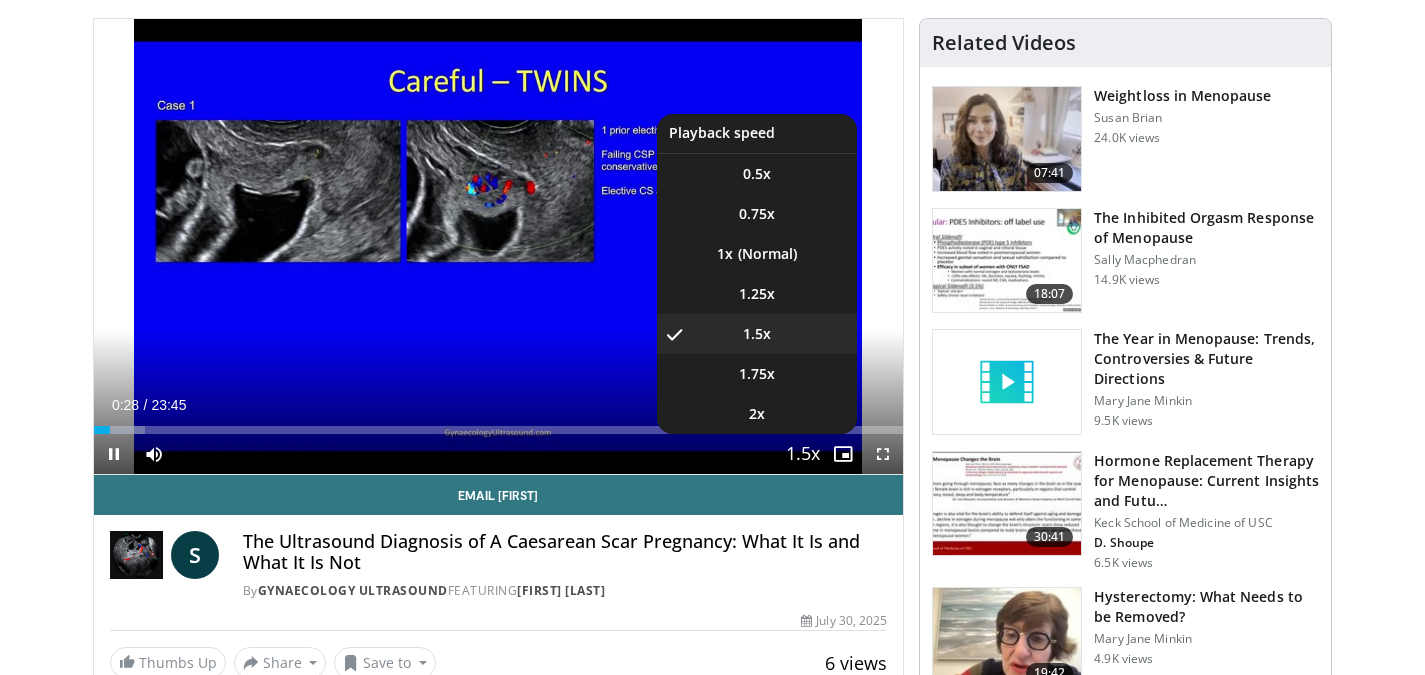 click at bounding box center [803, 455] 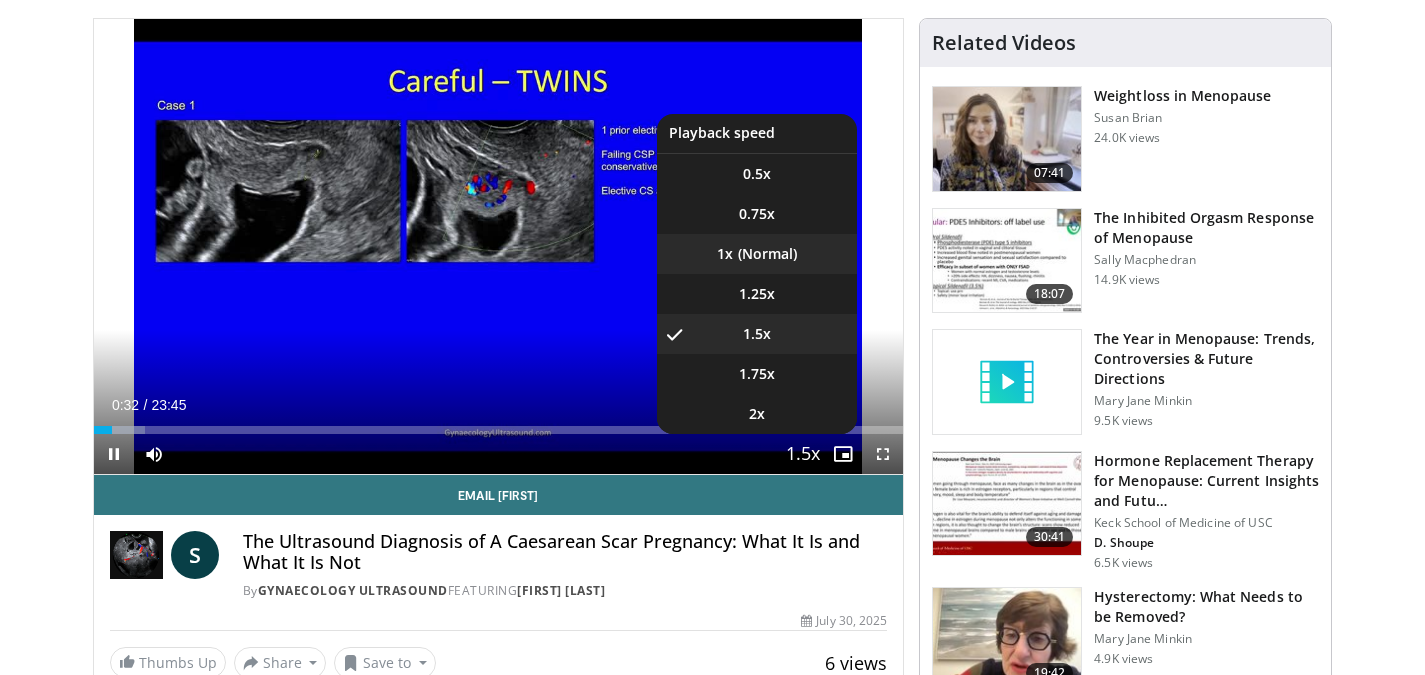click on "1x" at bounding box center [757, 254] 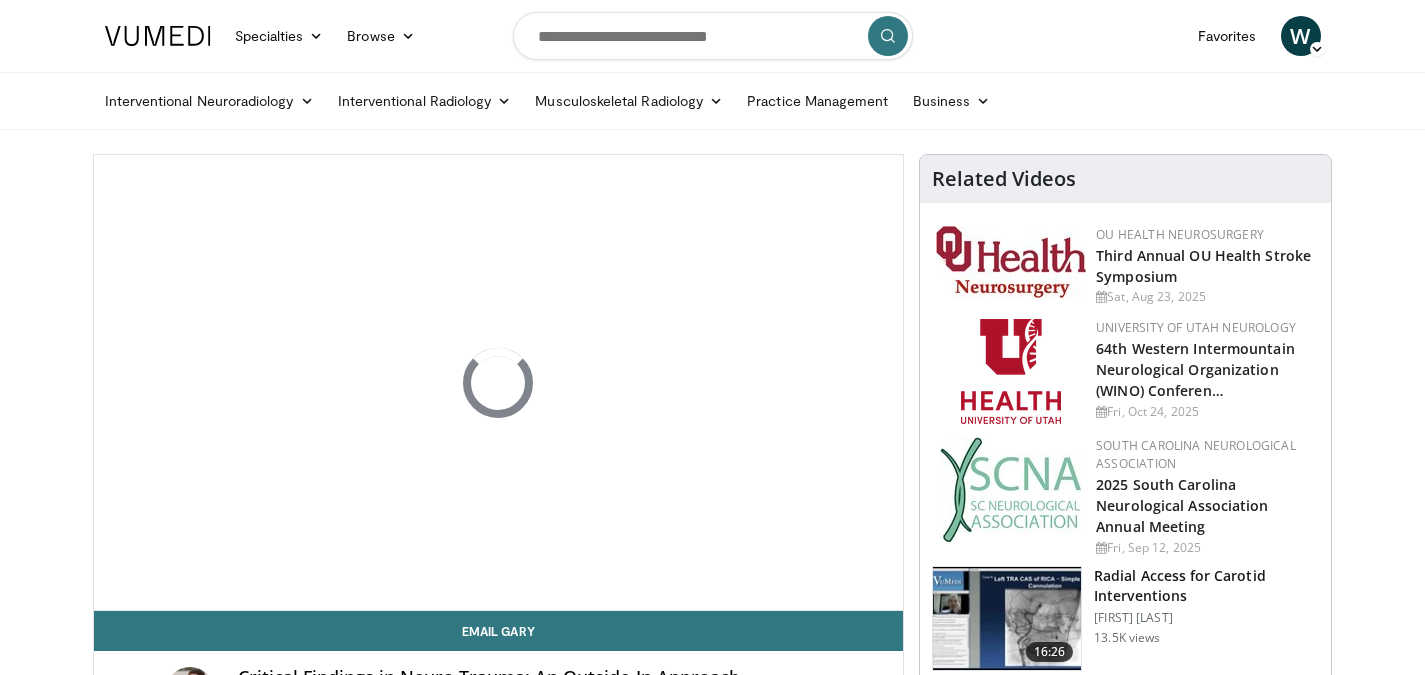 scroll, scrollTop: 0, scrollLeft: 0, axis: both 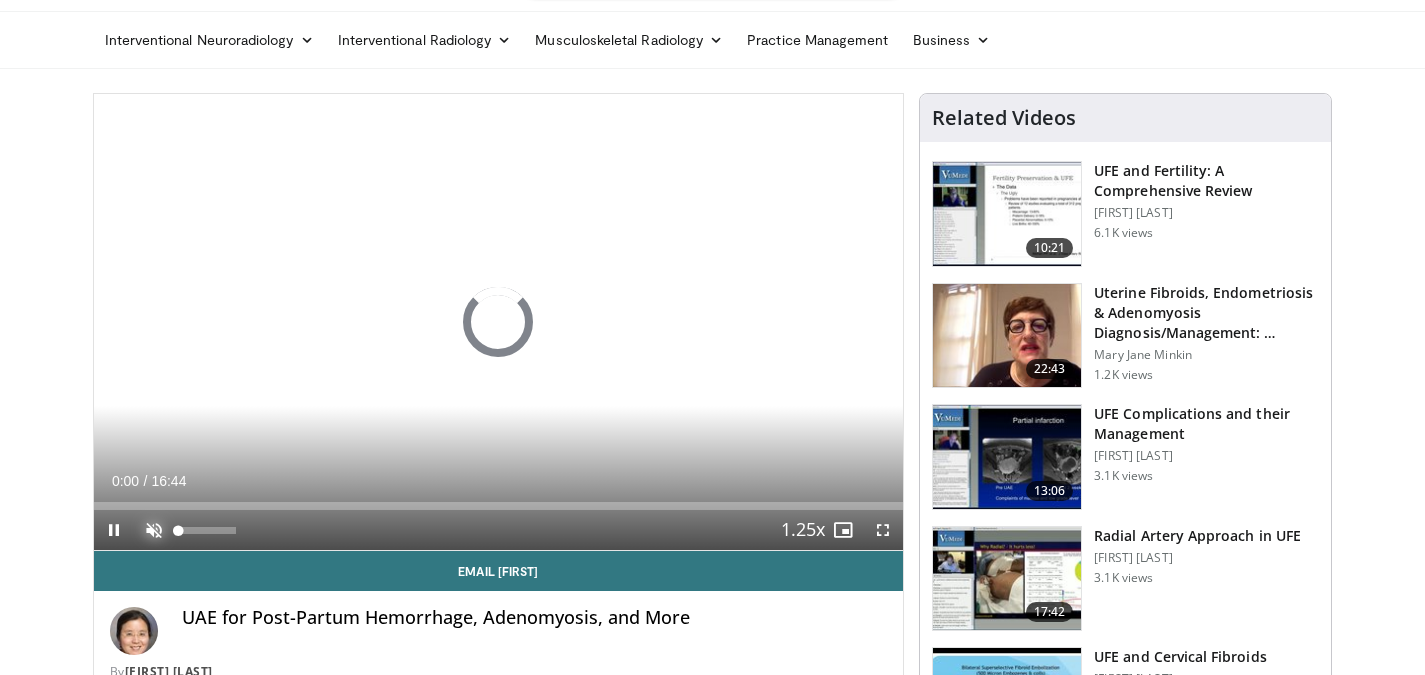 click at bounding box center (154, 530) 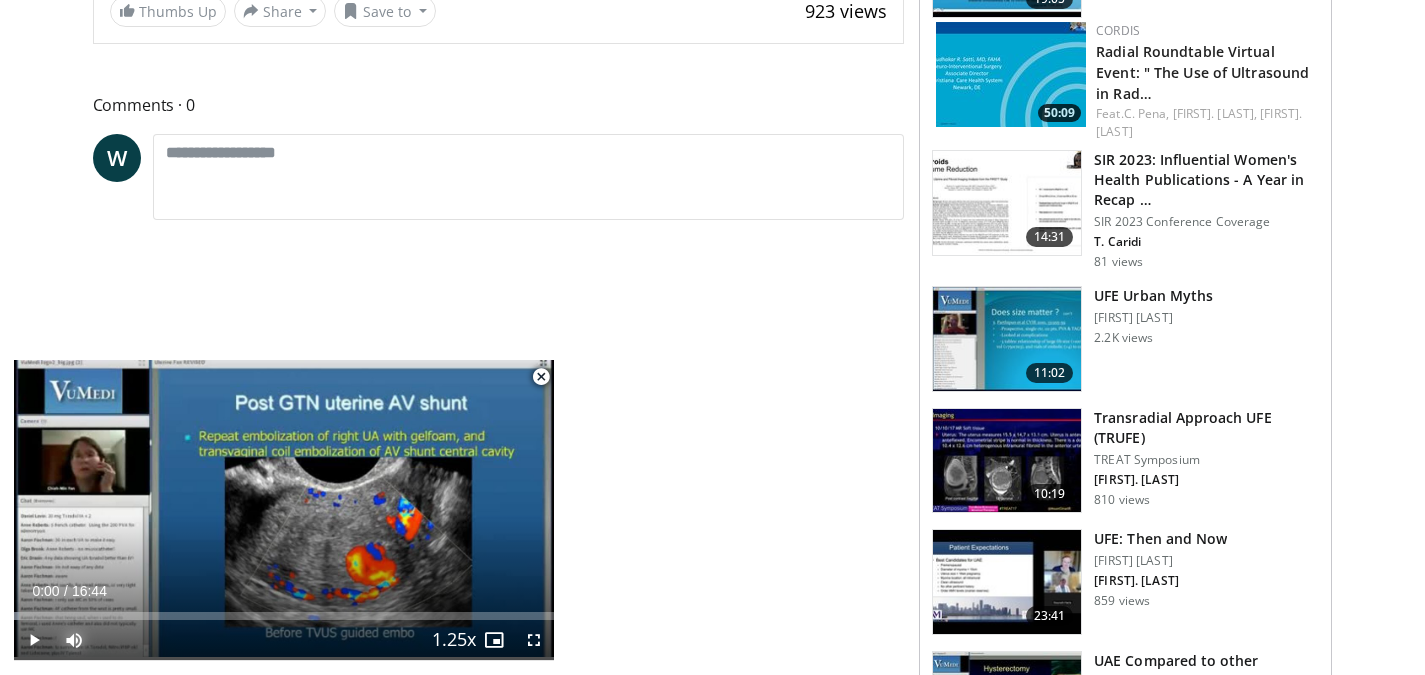 scroll, scrollTop: 797, scrollLeft: 0, axis: vertical 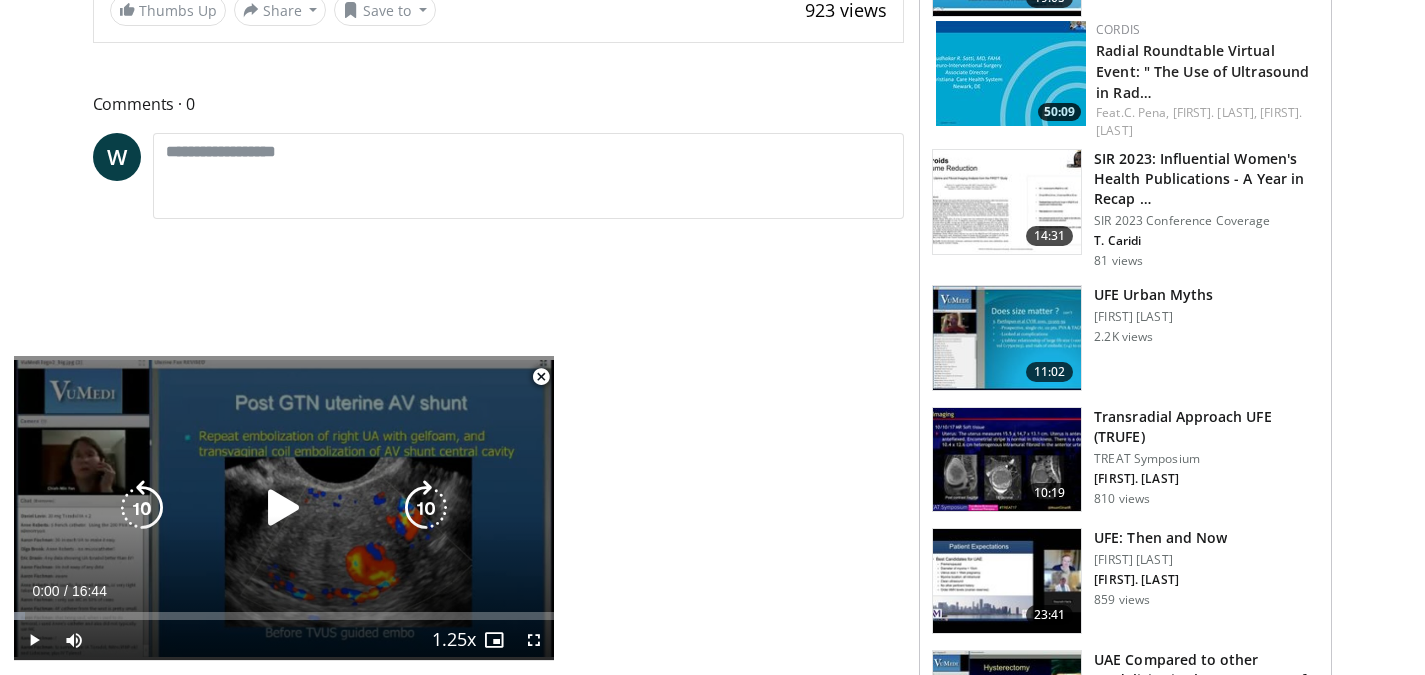 click at bounding box center (284, 508) 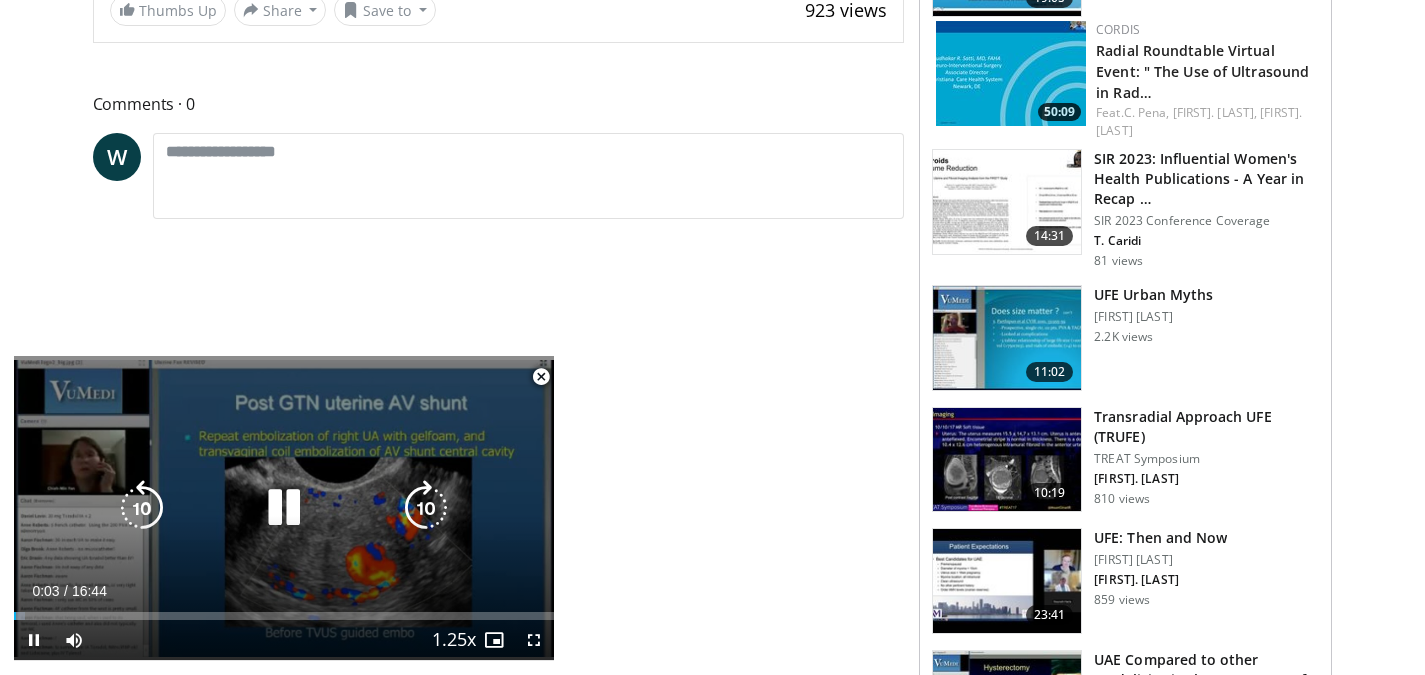 type 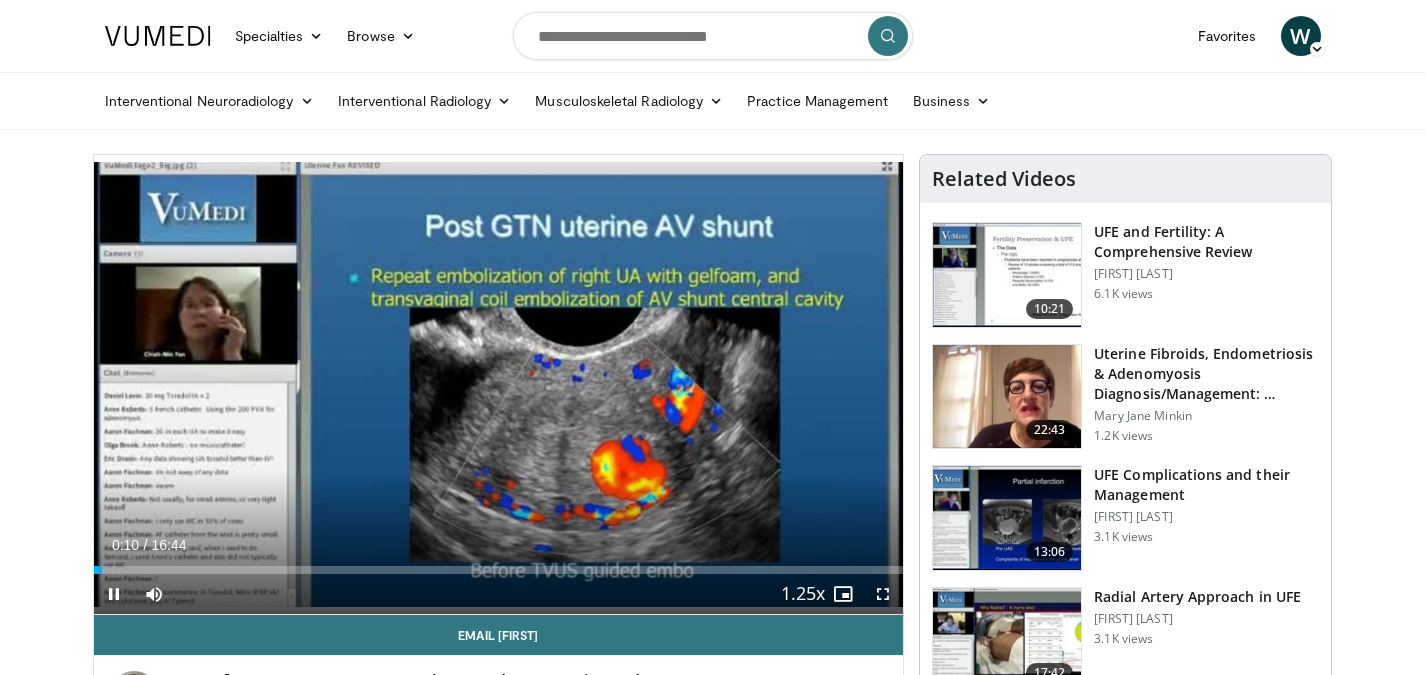 scroll, scrollTop: 1, scrollLeft: 0, axis: vertical 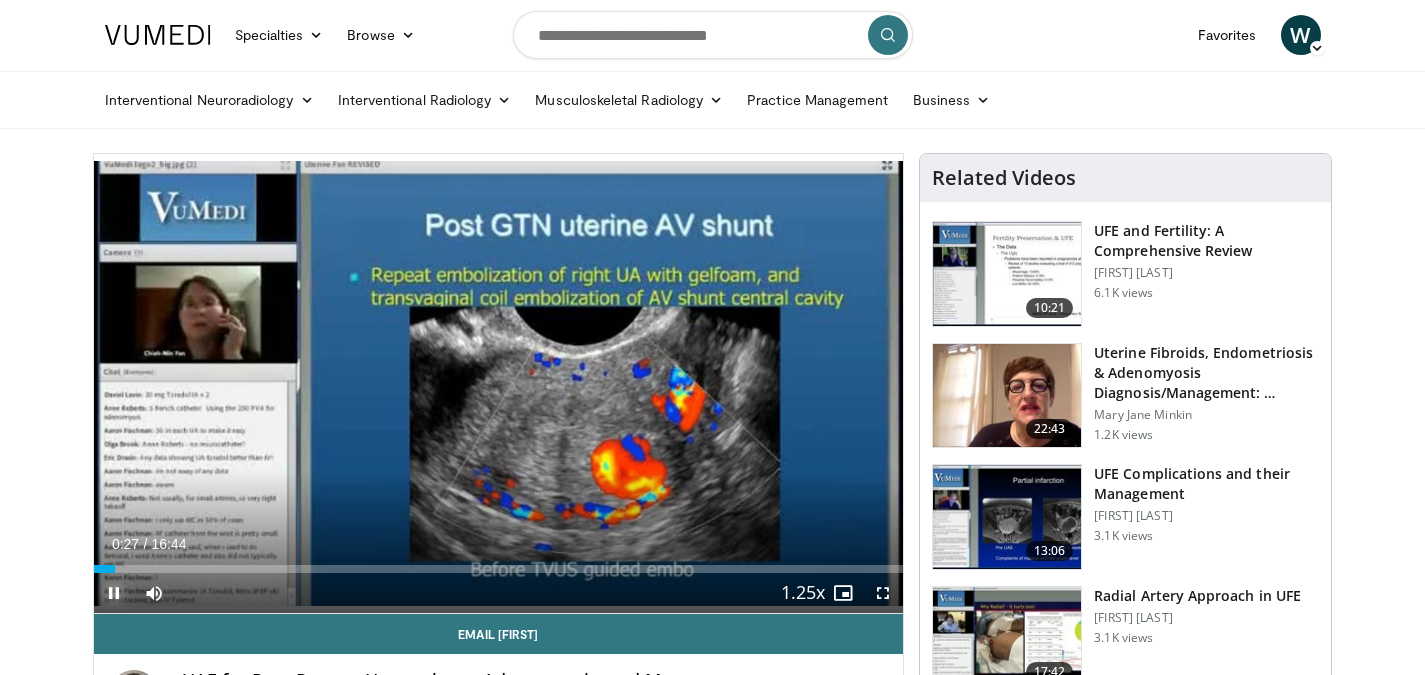 click at bounding box center [114, 593] 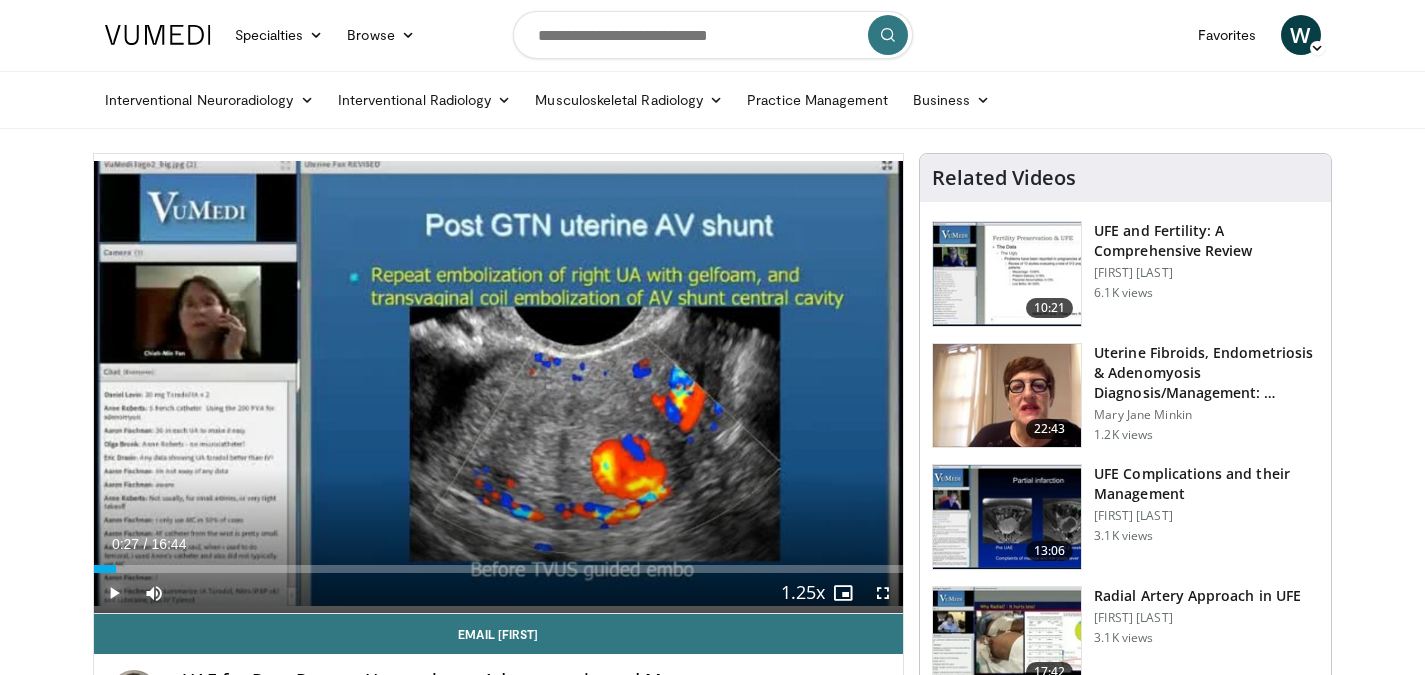 click at bounding box center (114, 593) 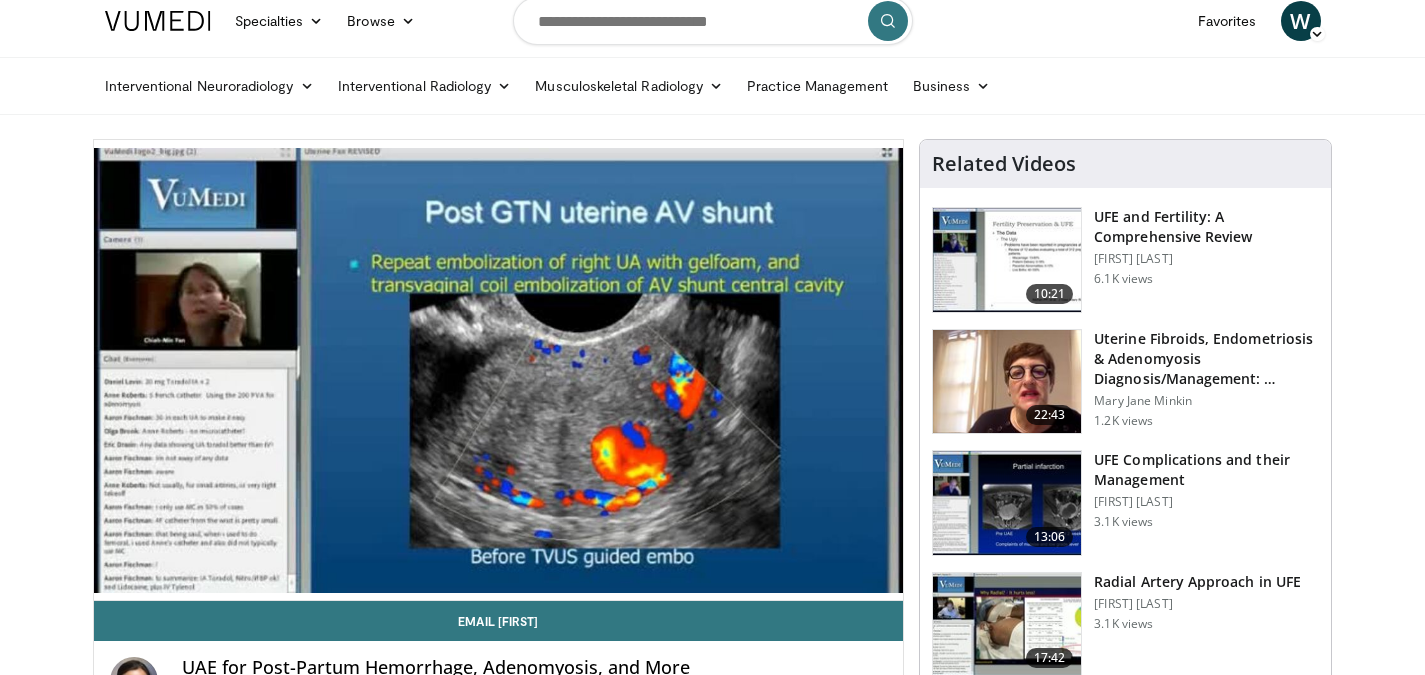 scroll, scrollTop: 0, scrollLeft: 0, axis: both 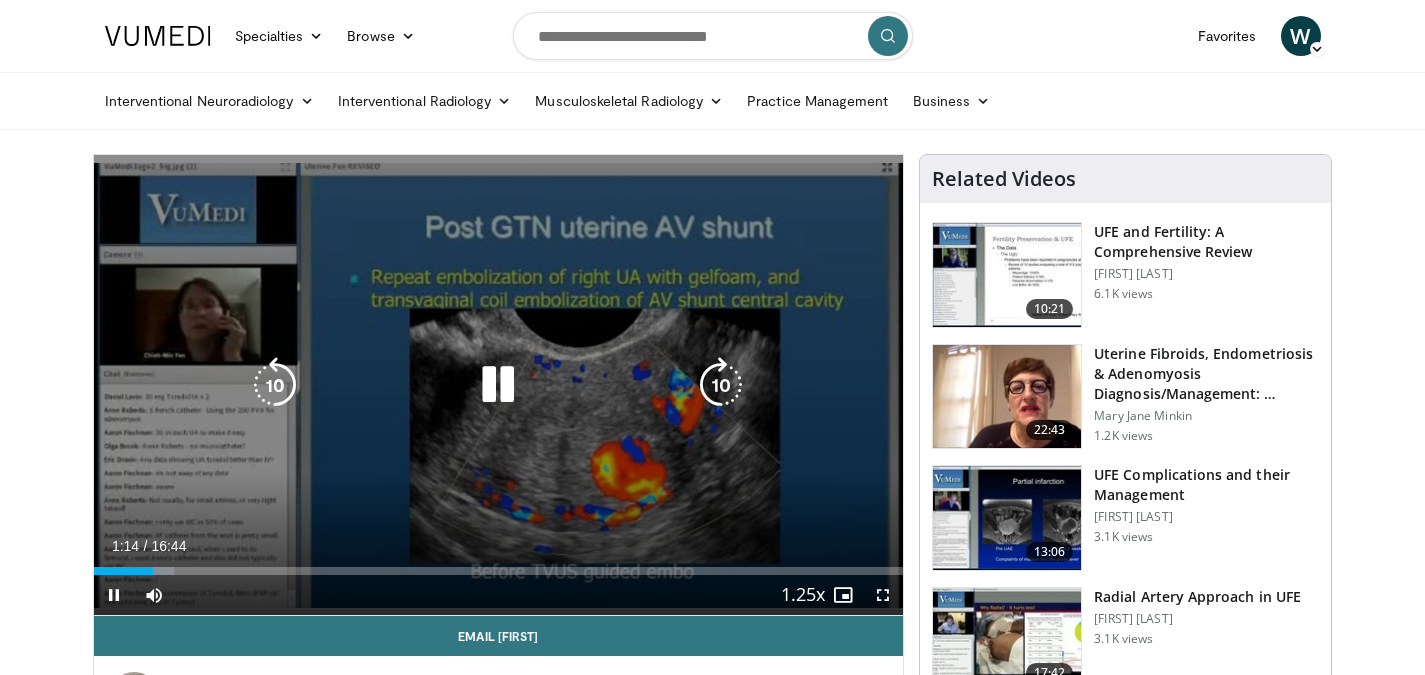 click at bounding box center [498, 385] 